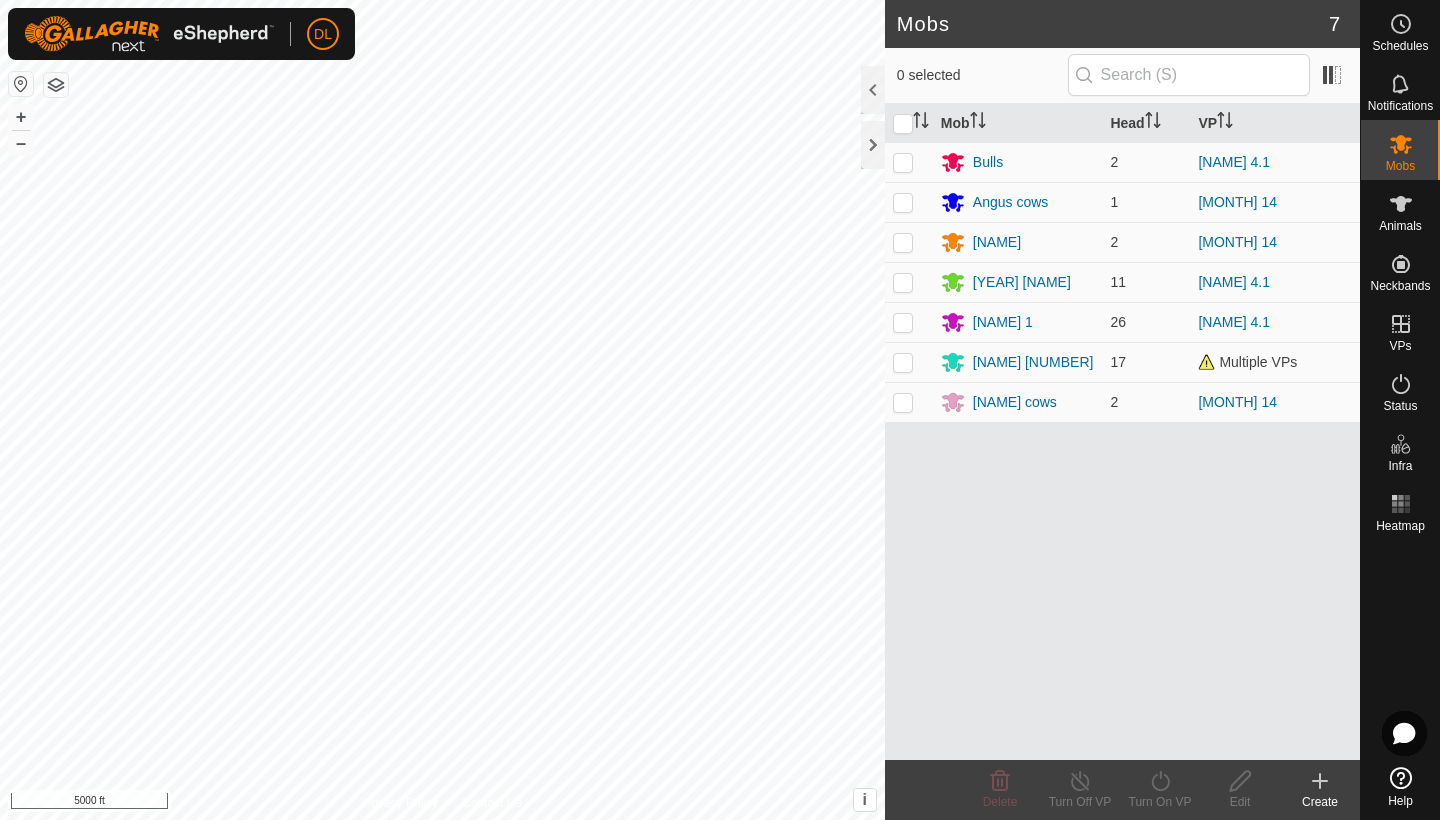 scroll, scrollTop: 0, scrollLeft: 0, axis: both 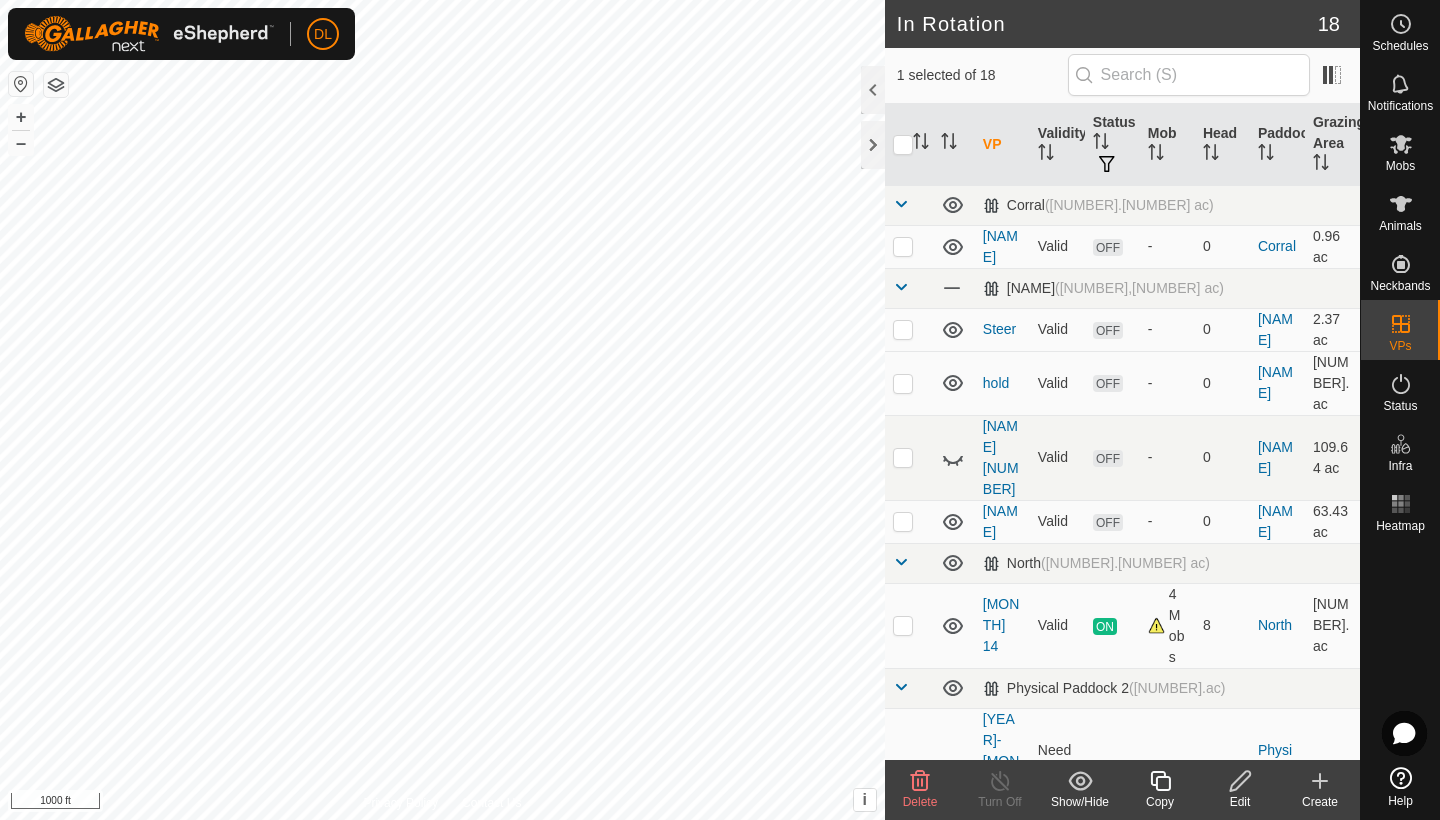 click 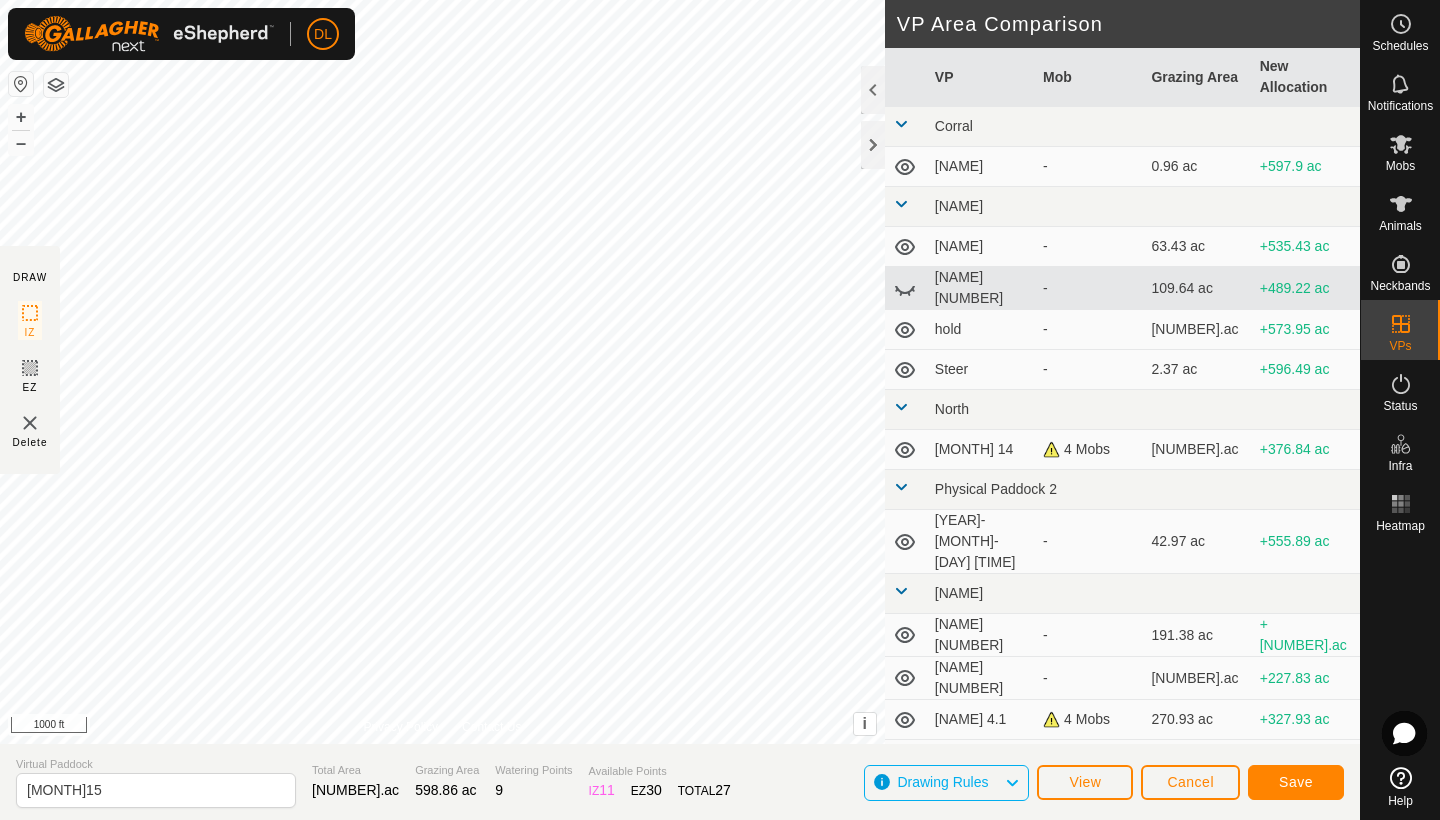 click on "Save" 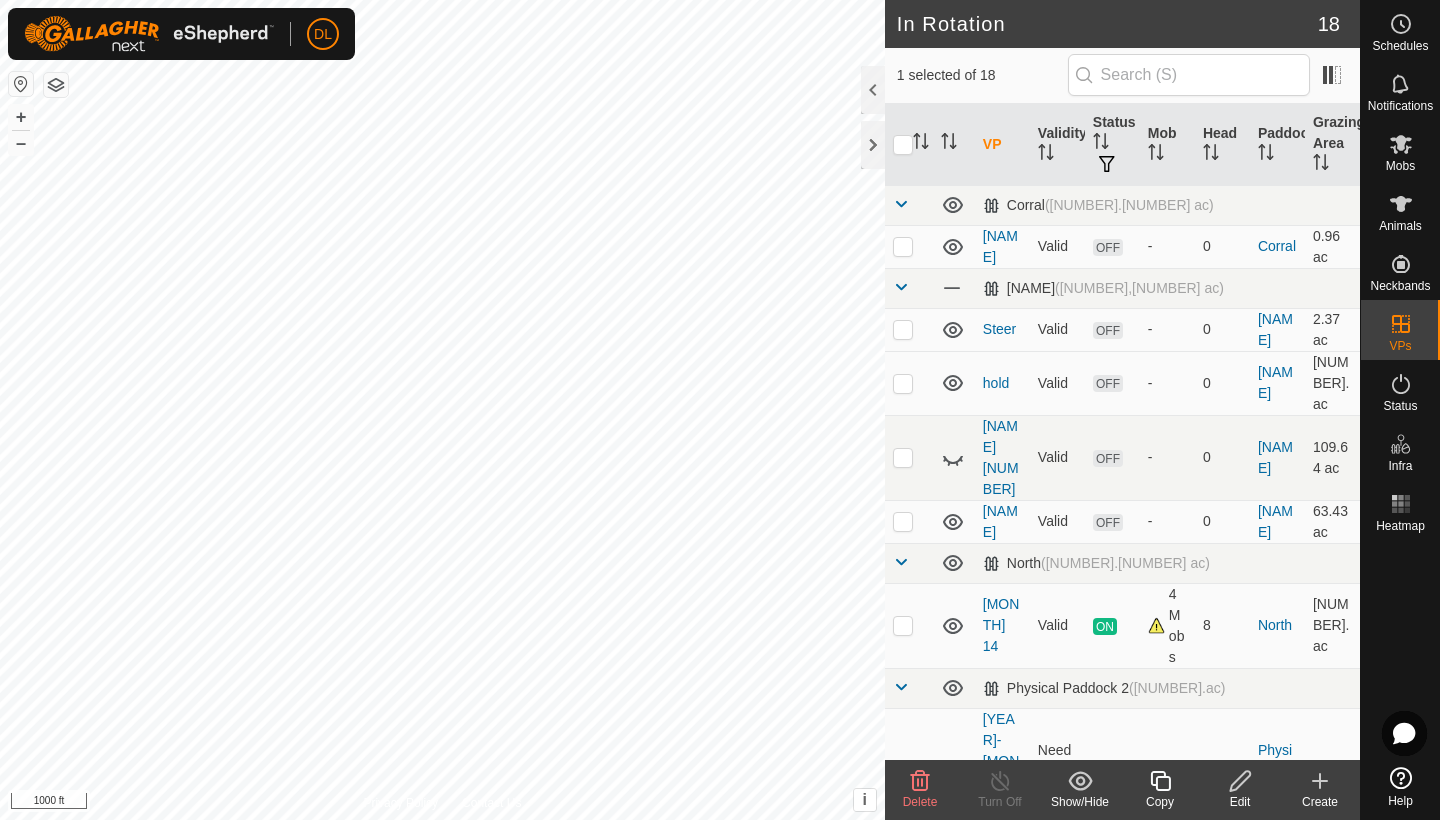 checkbox on "false" 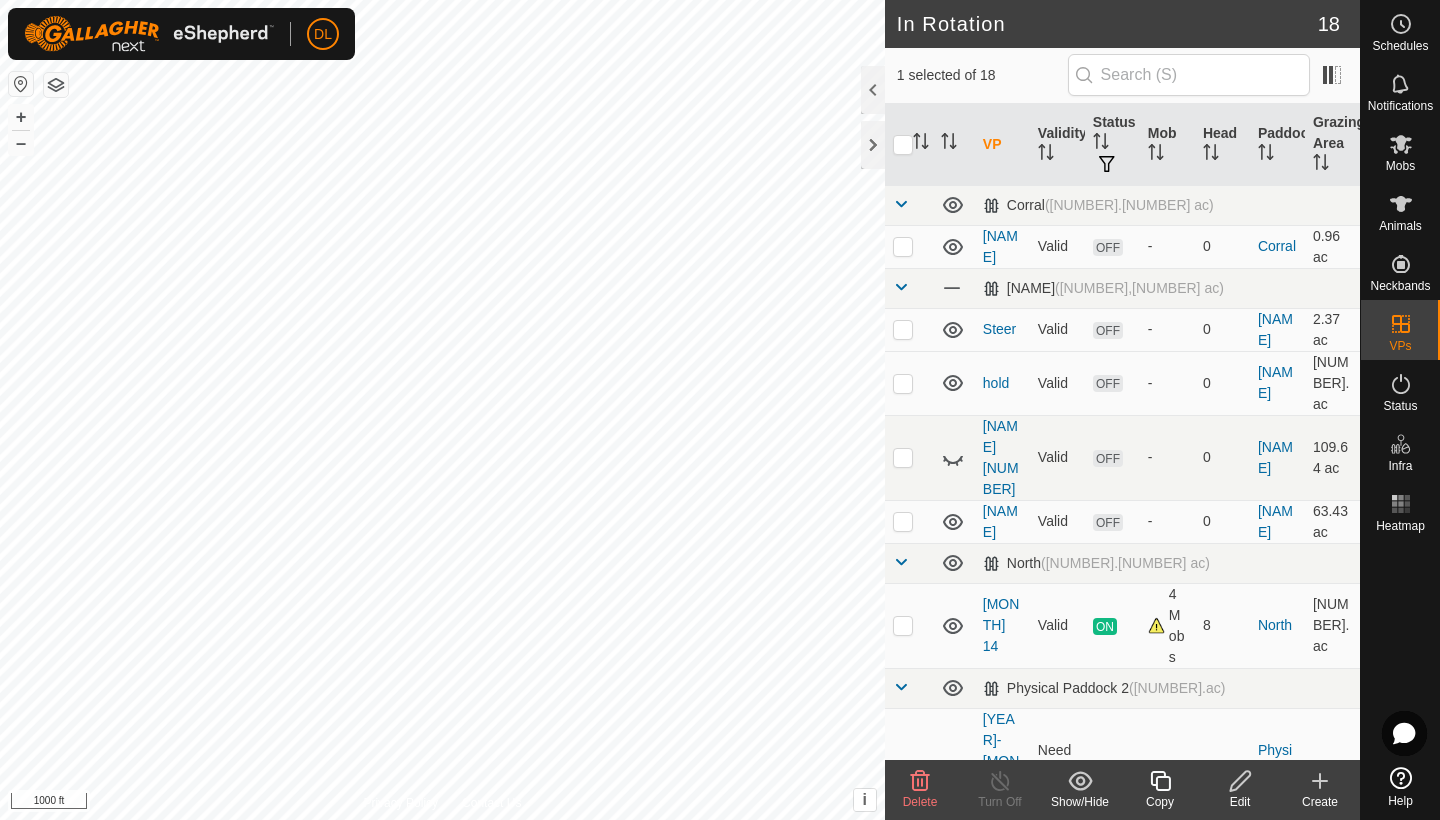 checkbox on "true" 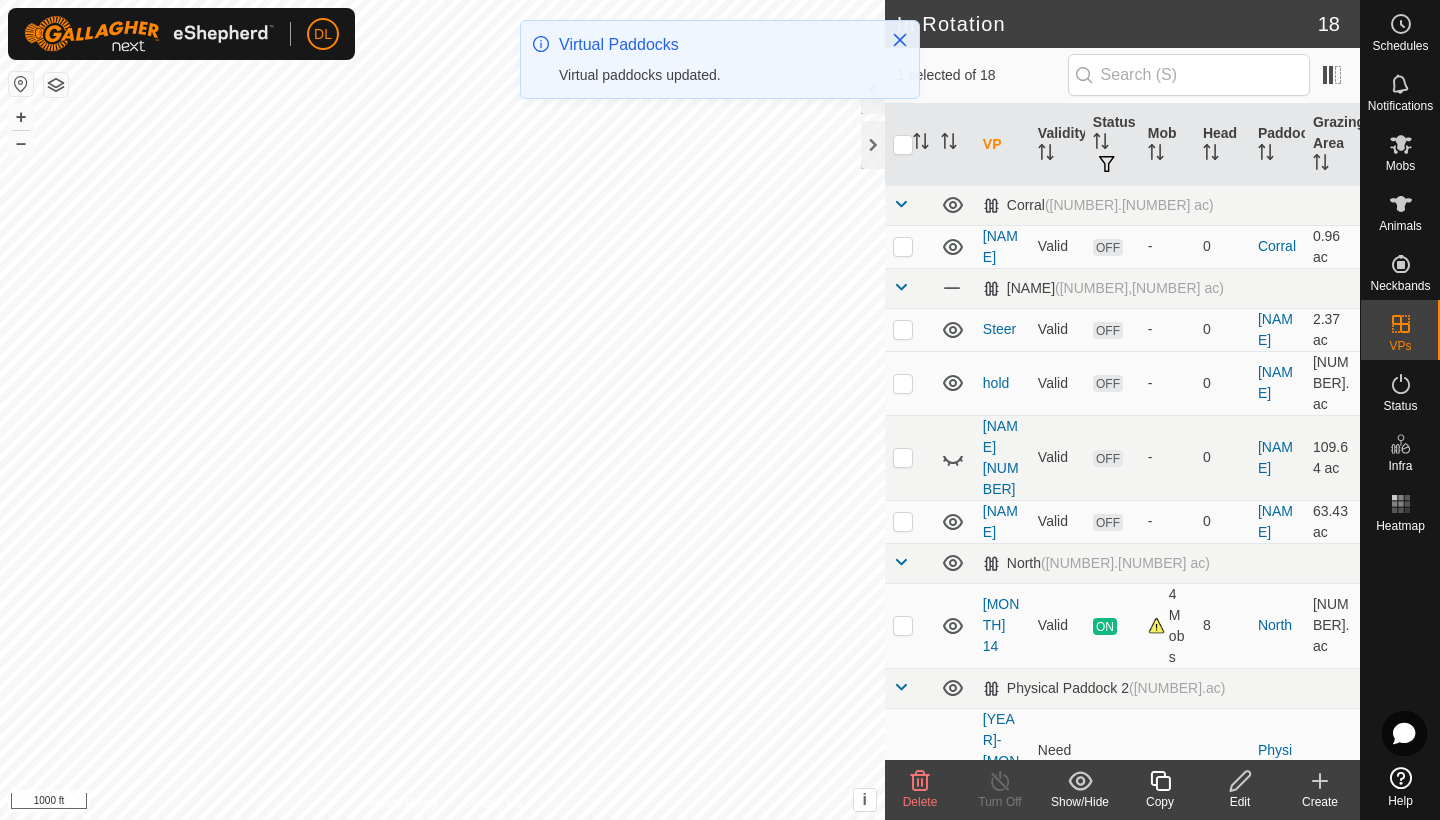 click on "Copy" 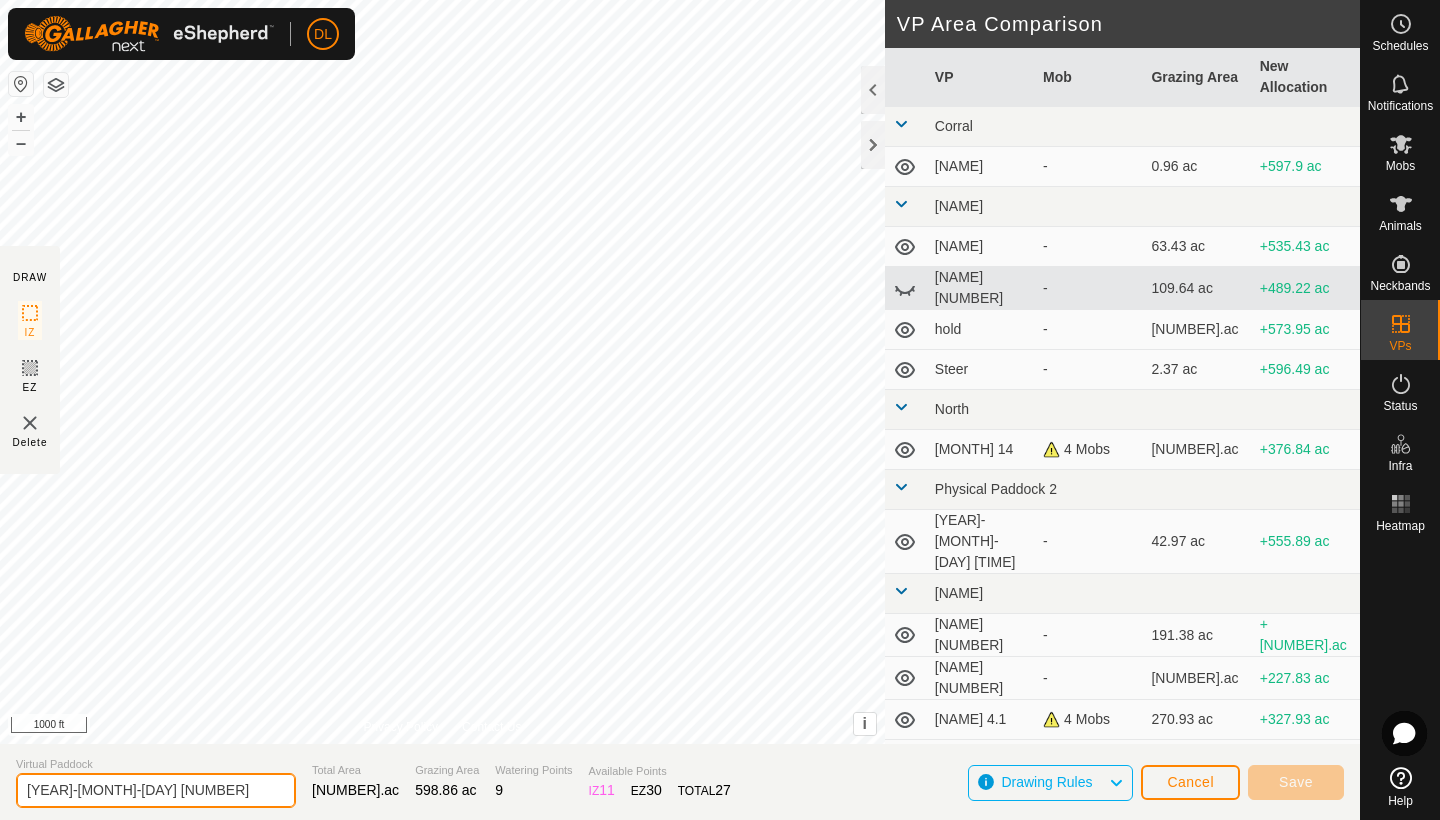 drag, startPoint x: 162, startPoint y: 789, endPoint x: 29, endPoint y: 776, distance: 133.63383 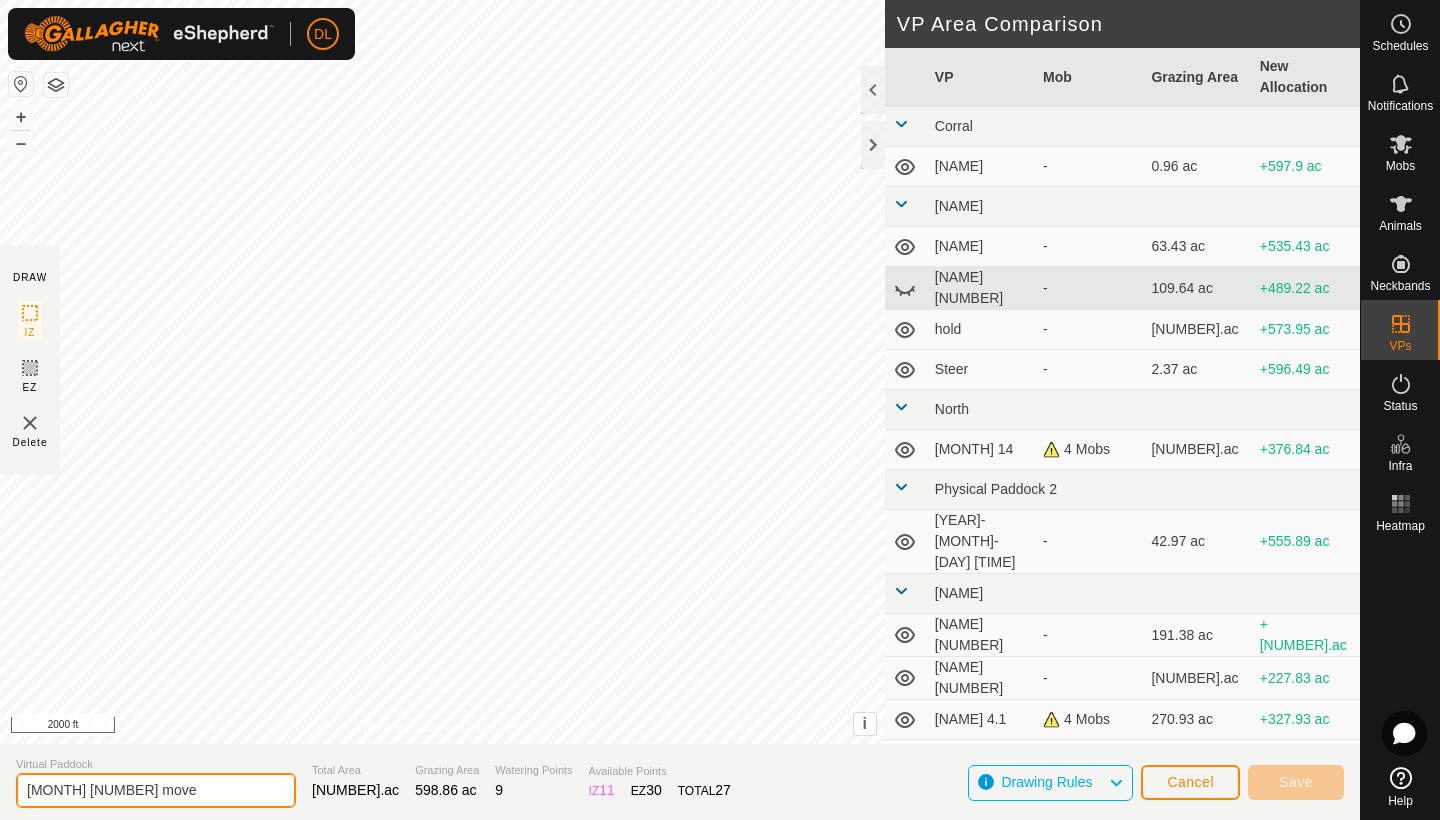 type on "[MONTH] [NUMBER] move" 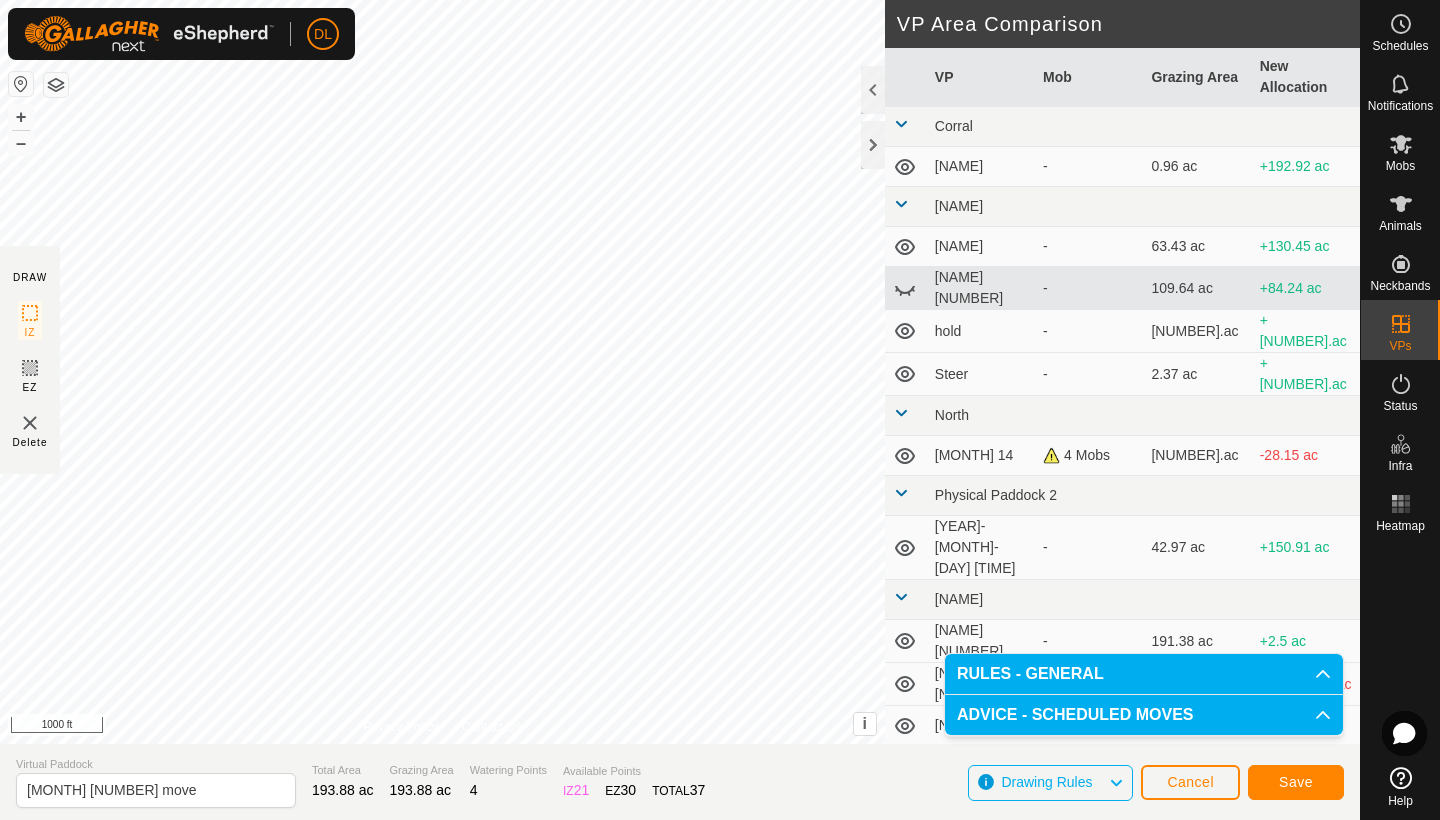 click on "Save" 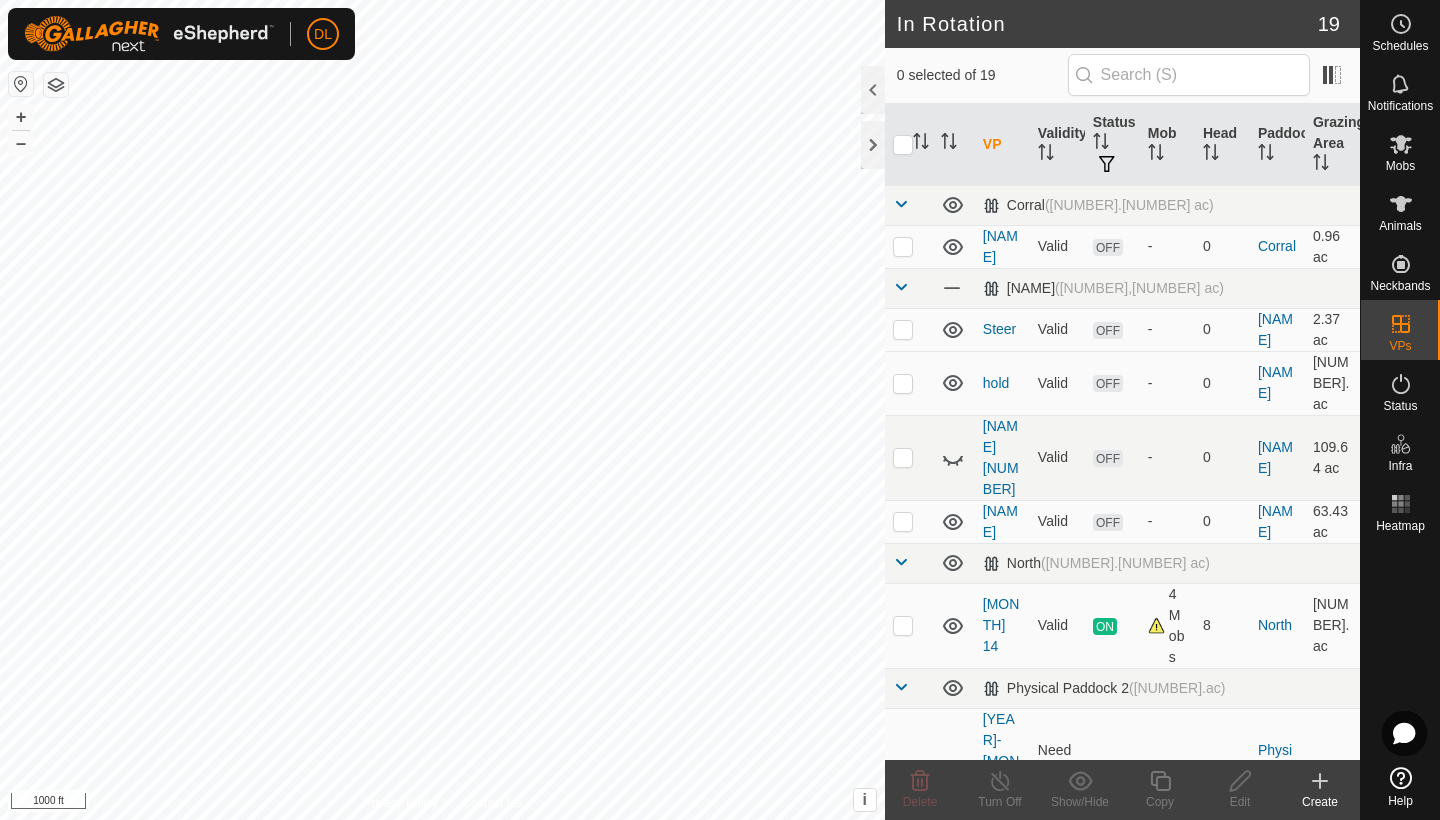 checkbox on "true" 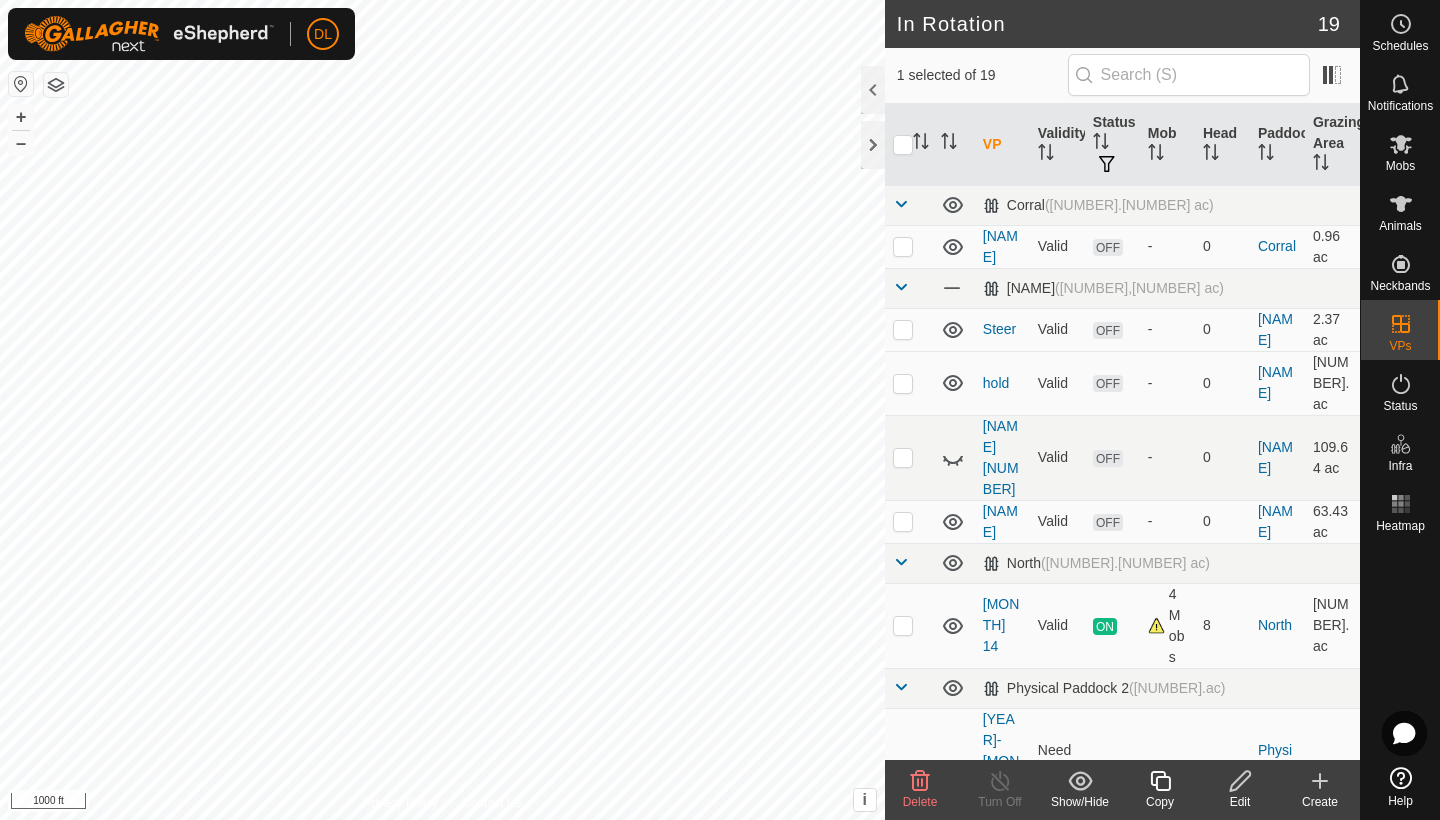 click on "Edit" 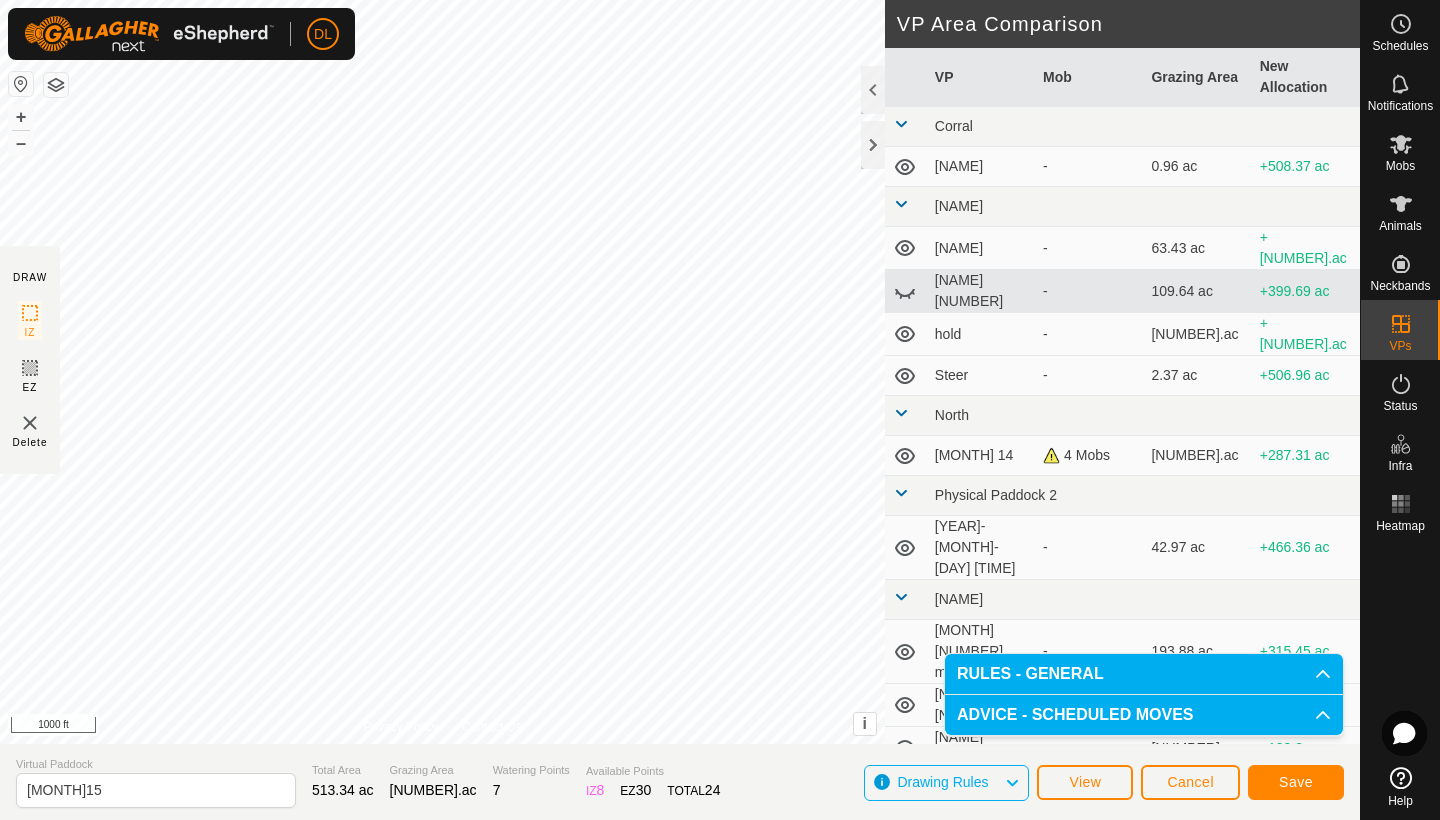 click on "Save" 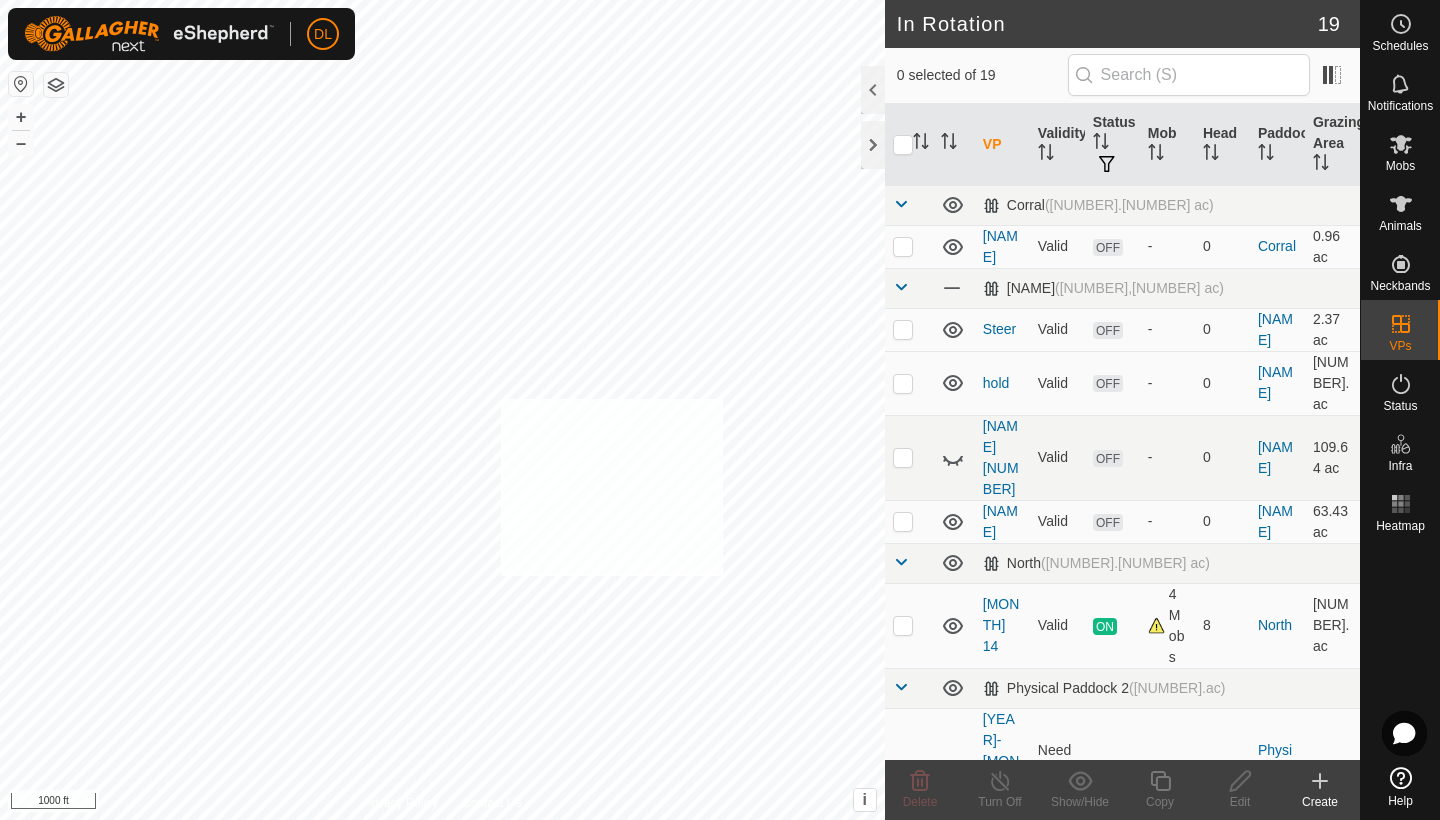 checkbox on "true" 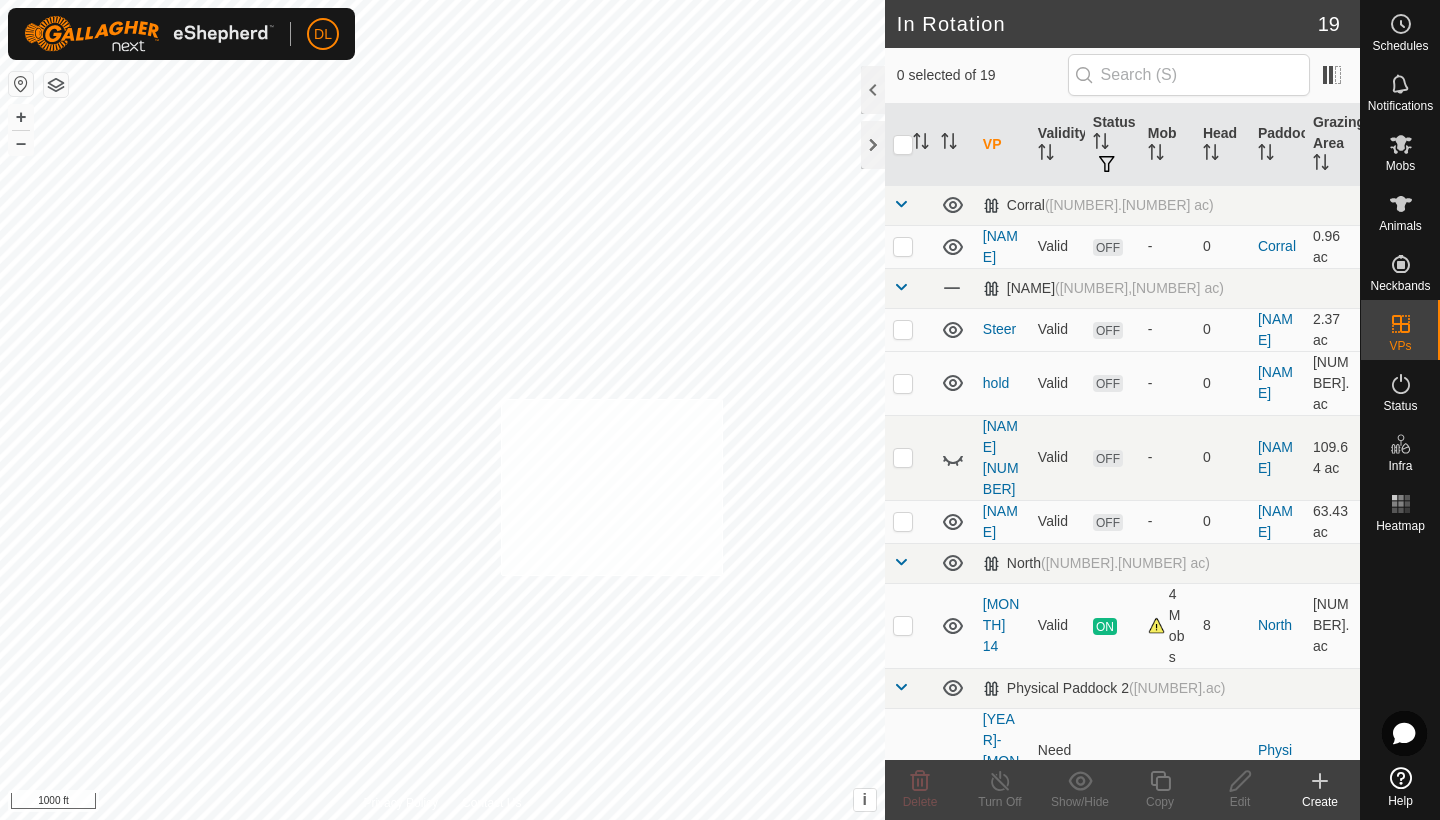 checkbox on "true" 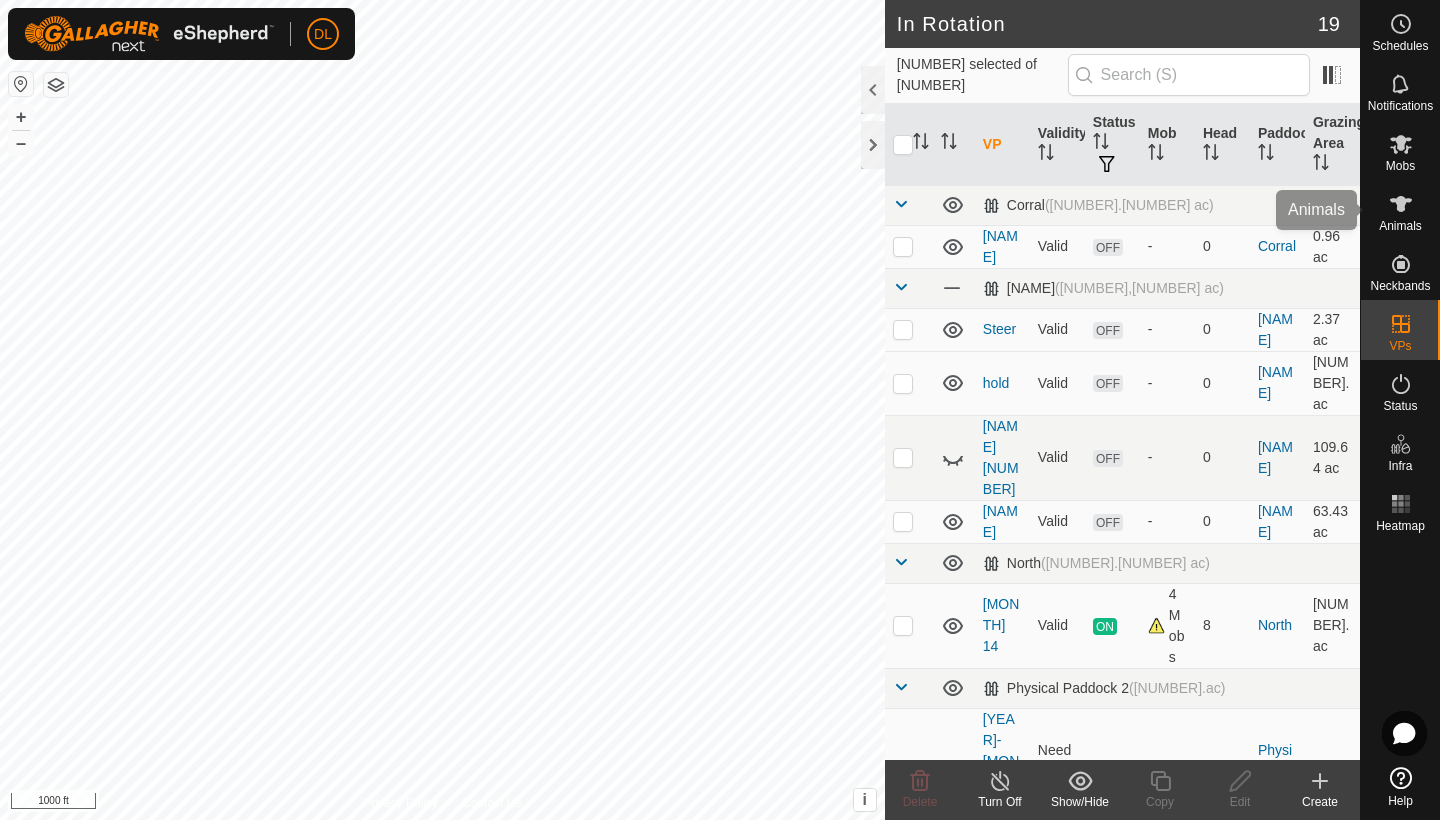 click 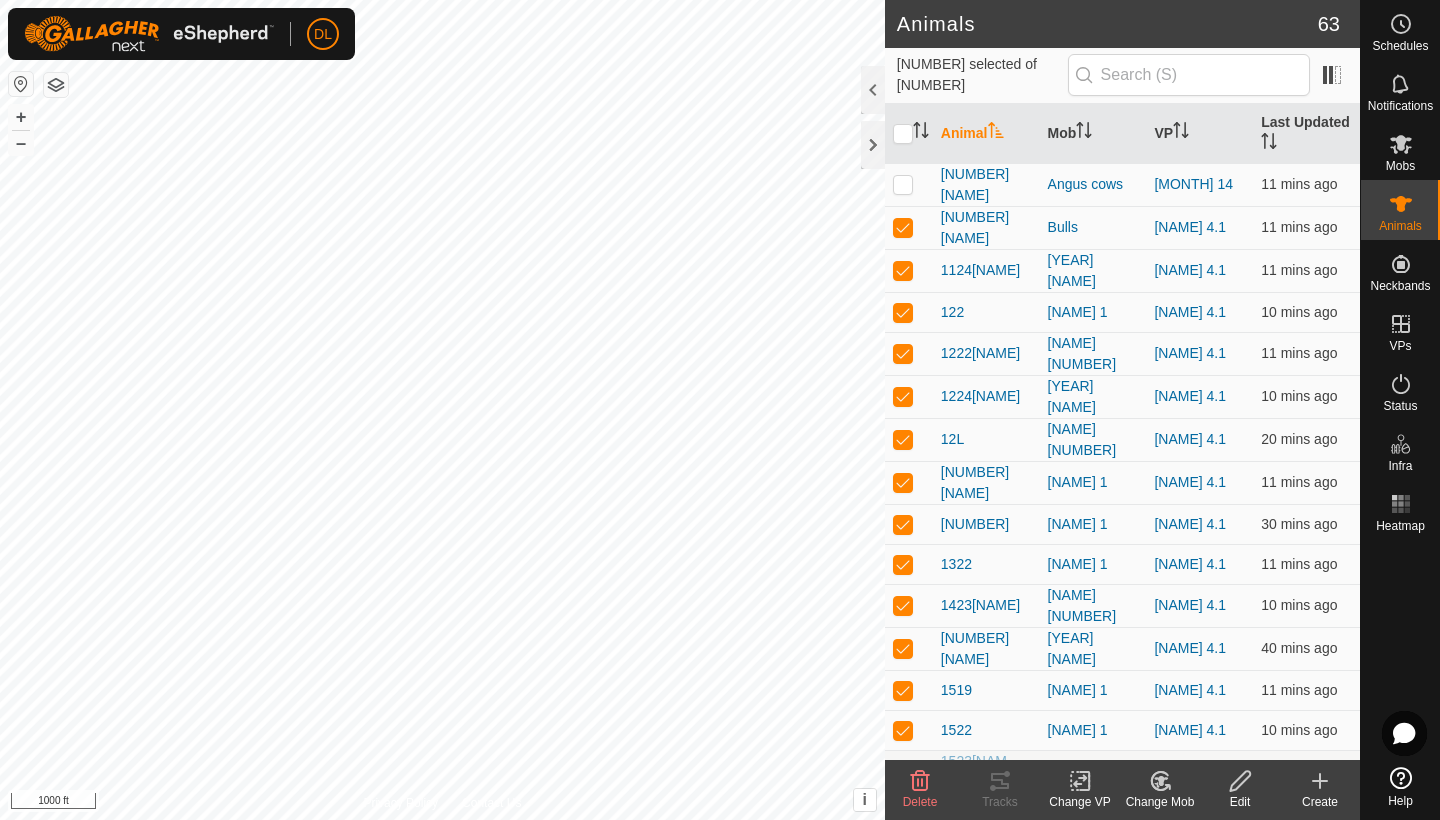 checkbox on "true" 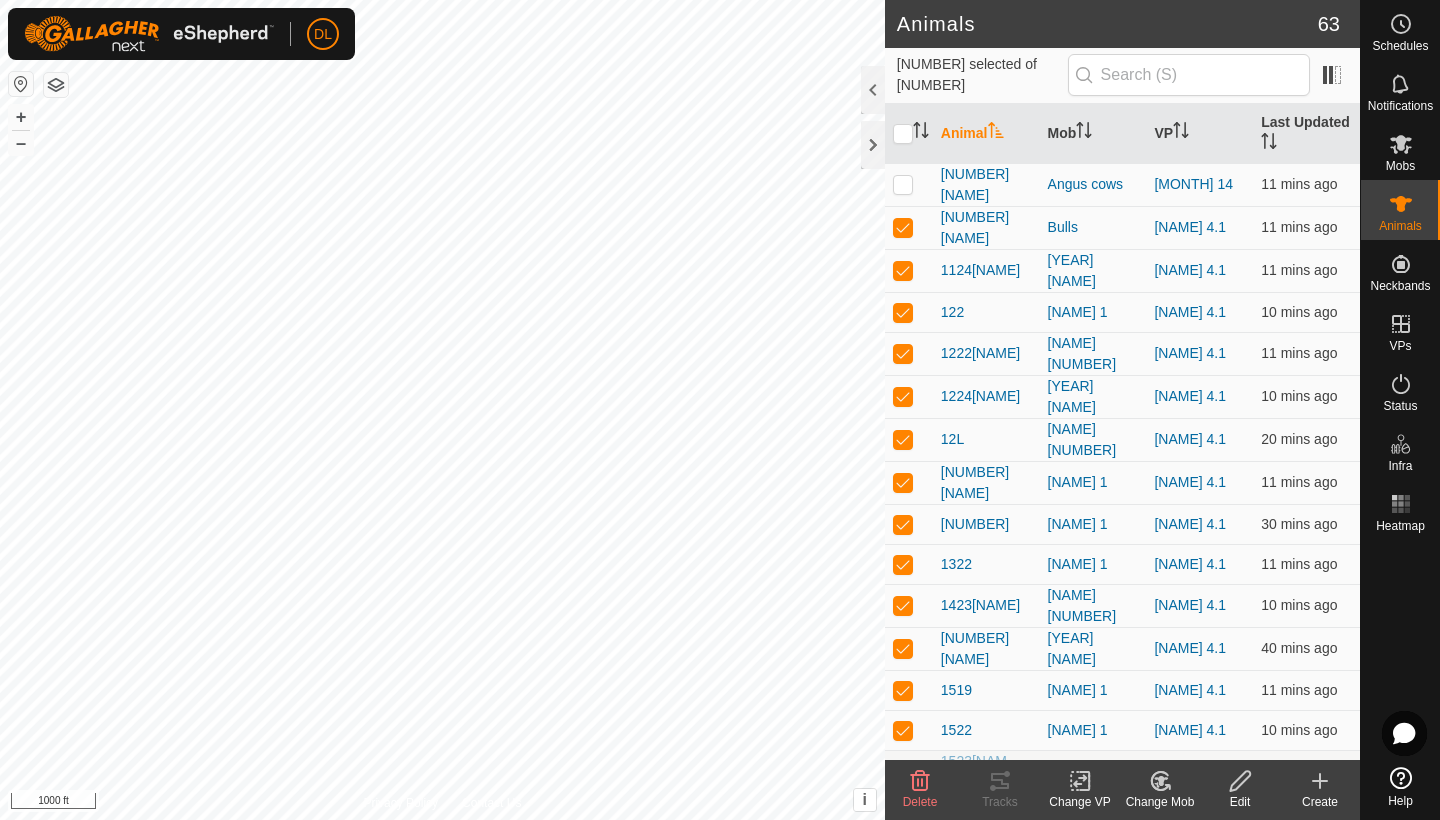 checkbox on "true" 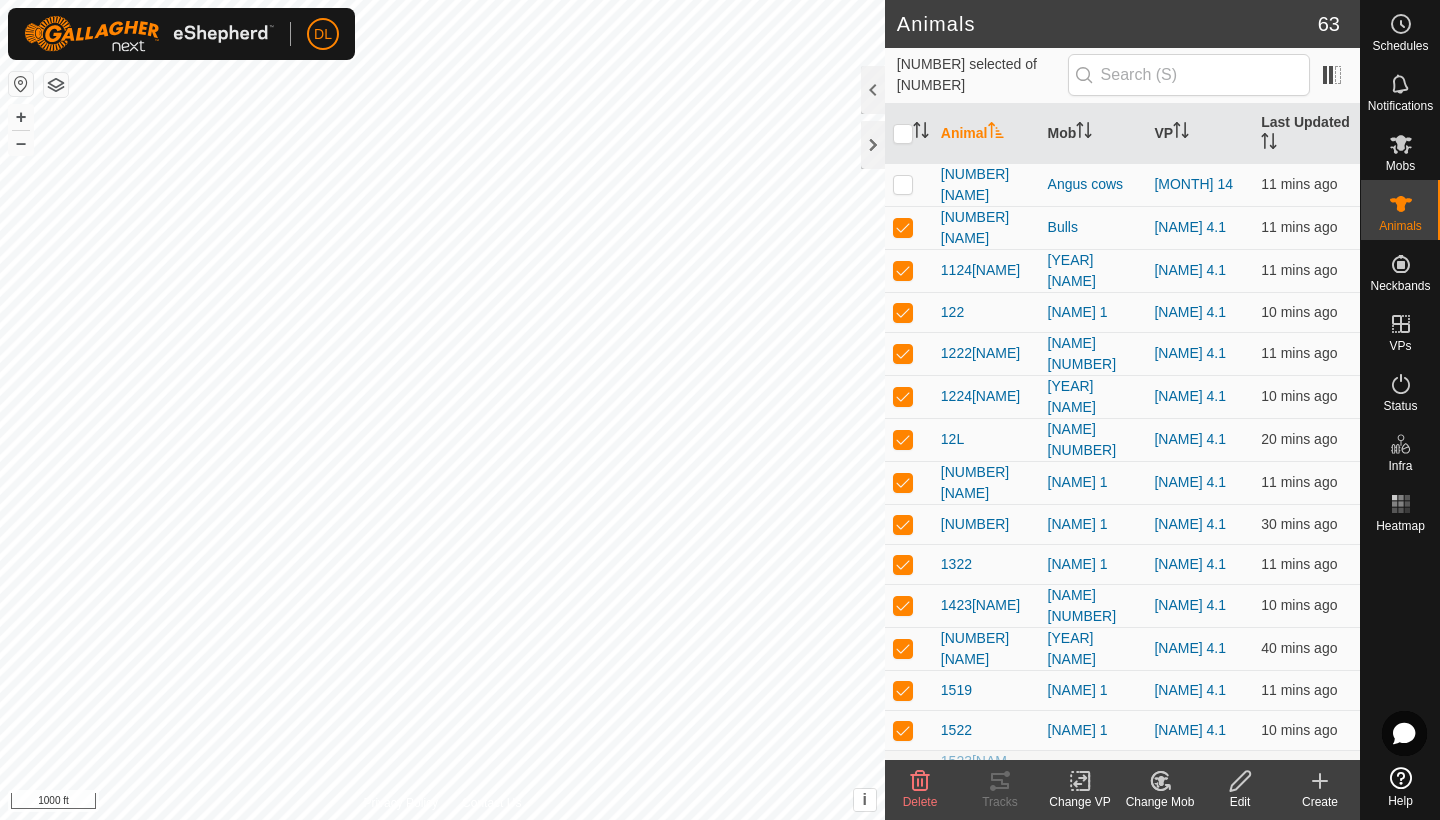 checkbox on "true" 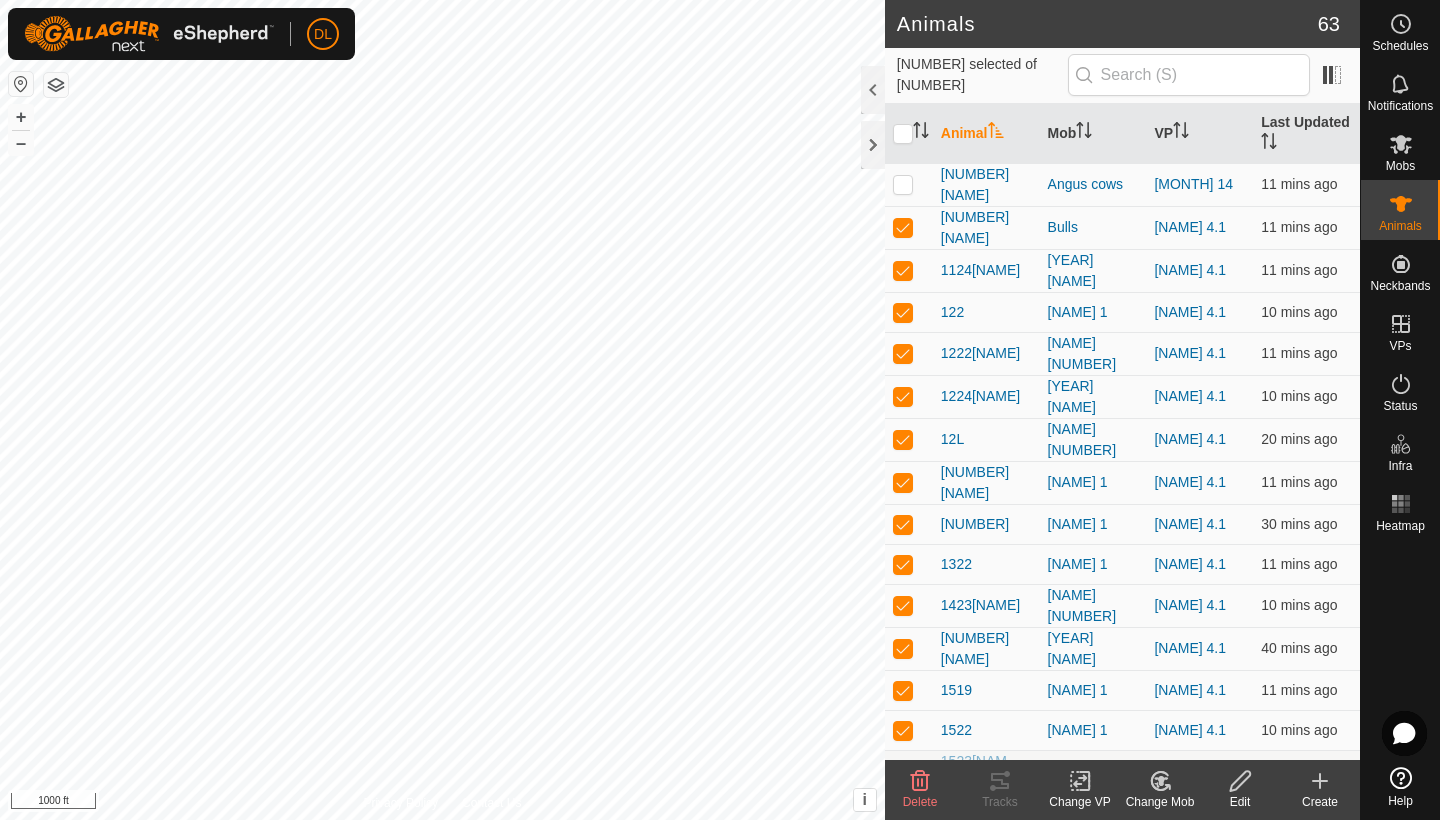 checkbox on "true" 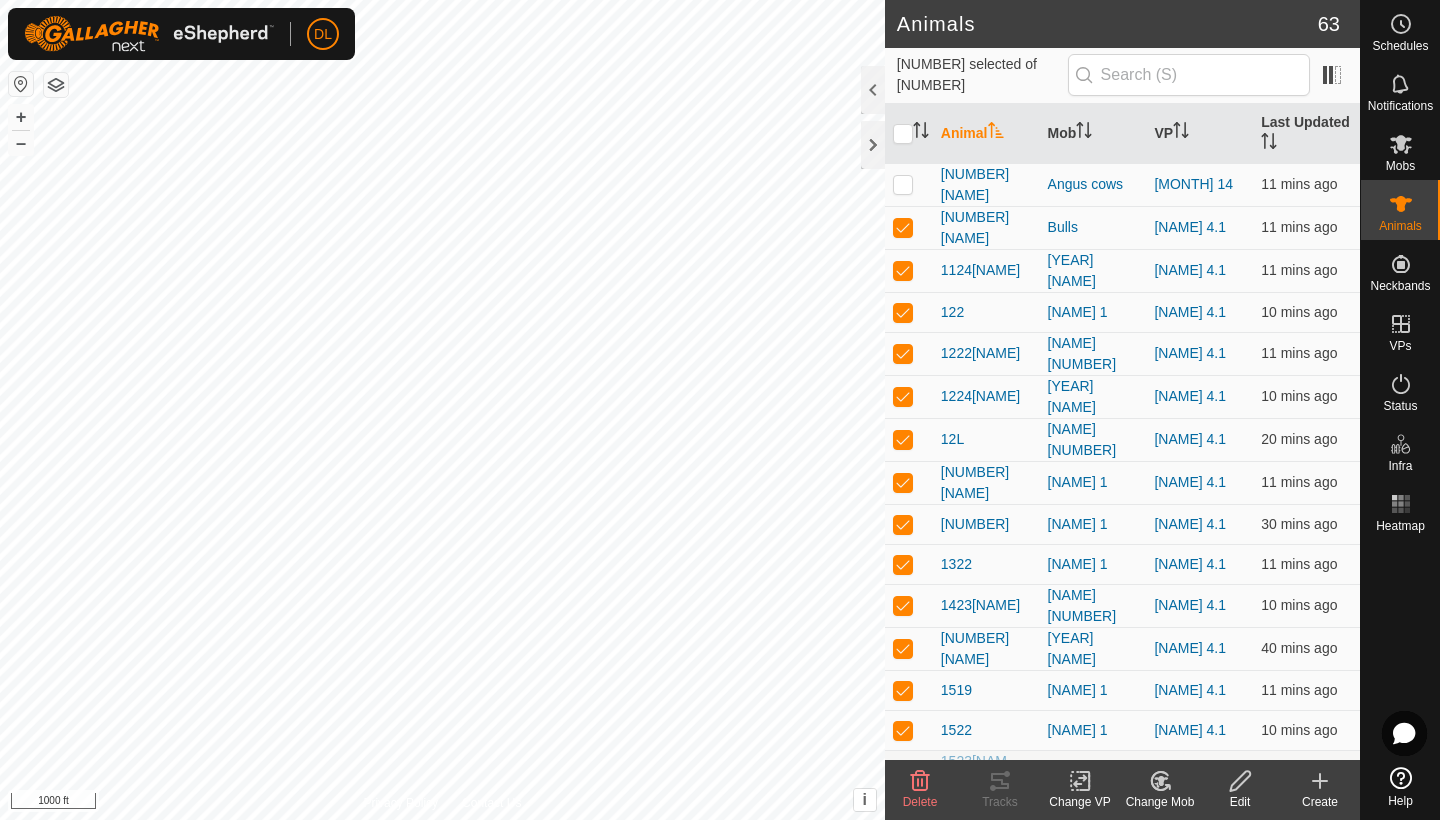 click 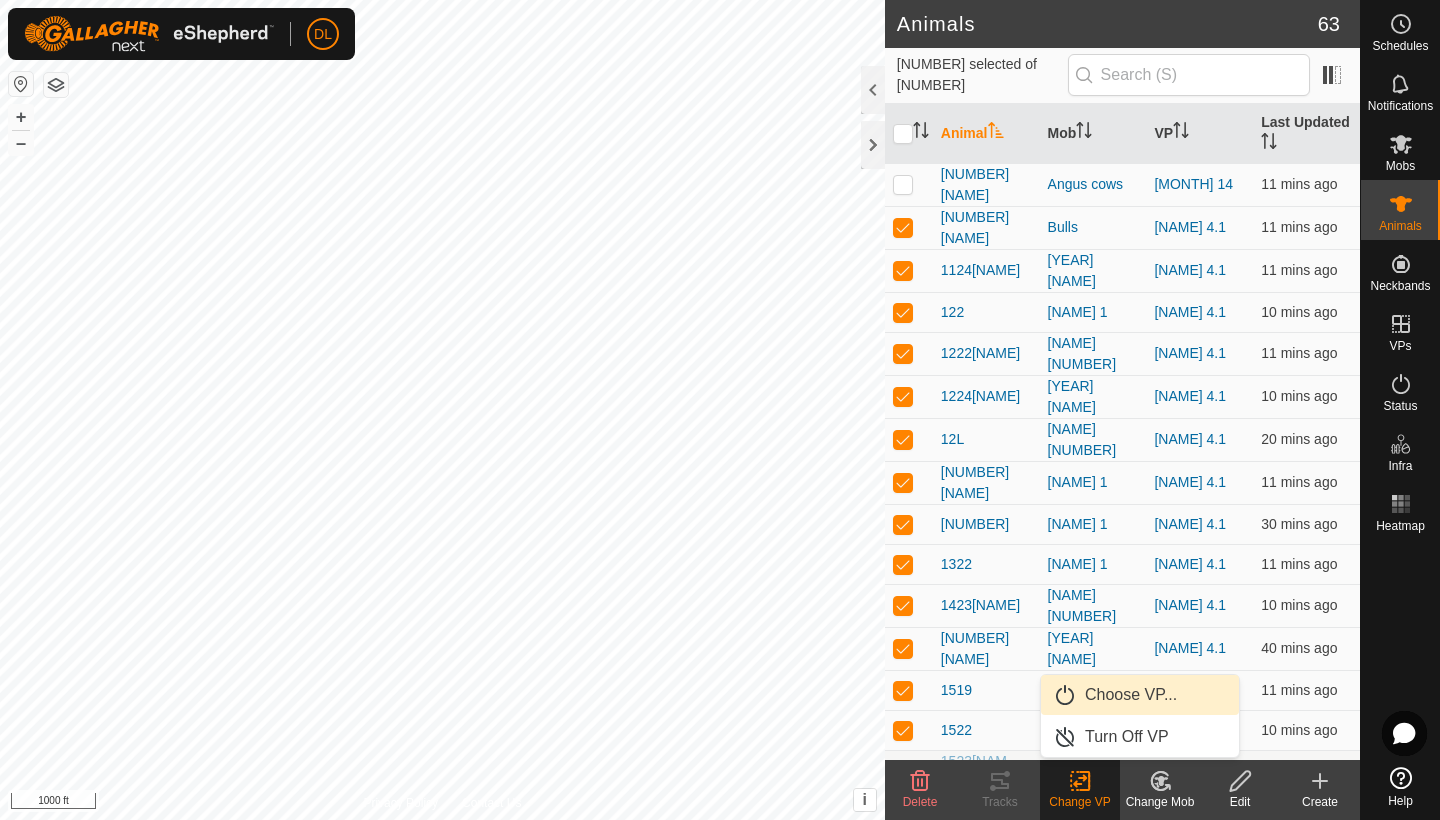 click on "Choose VP..." at bounding box center (1140, 695) 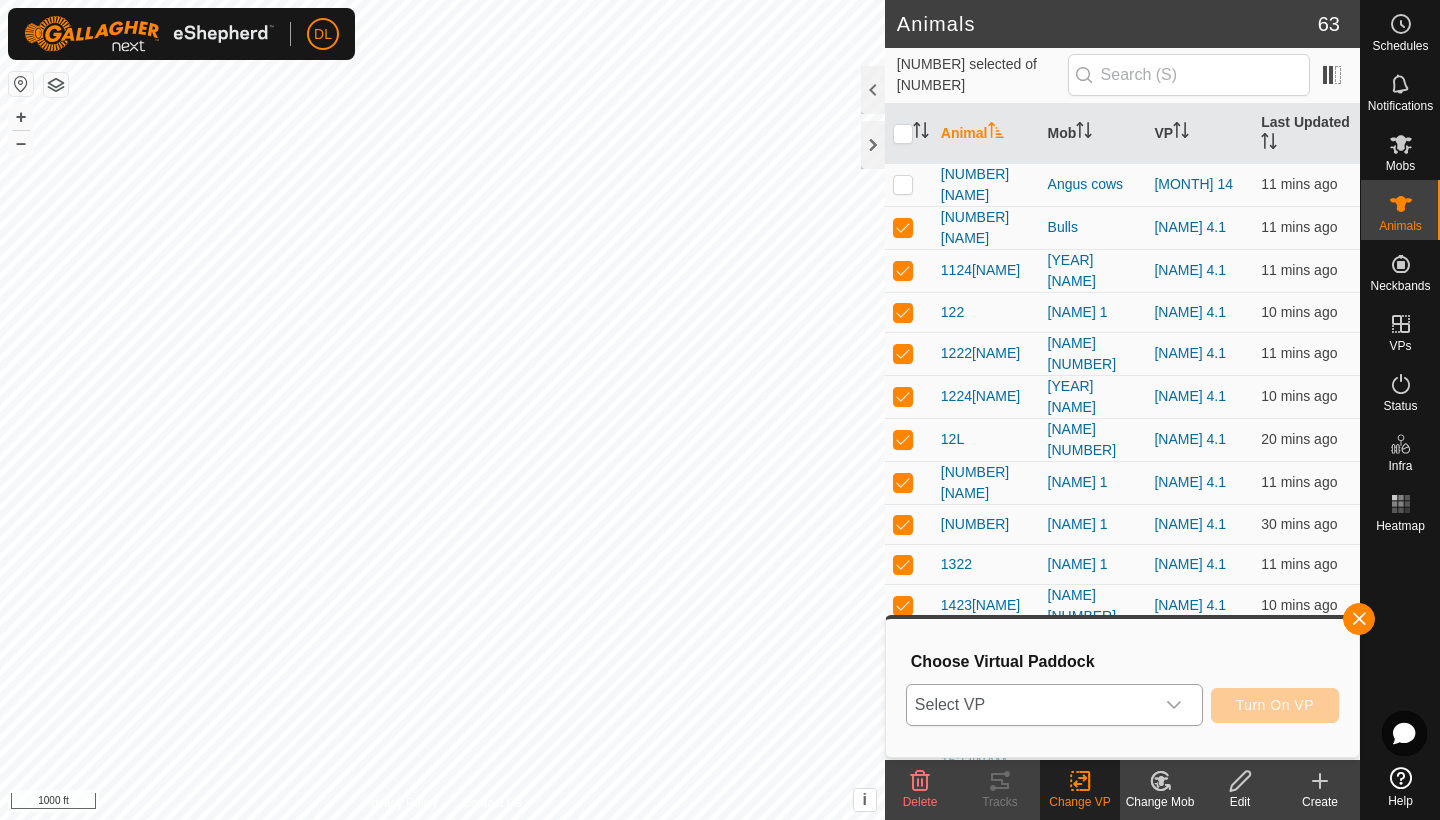click on "Select VP" at bounding box center (1030, 705) 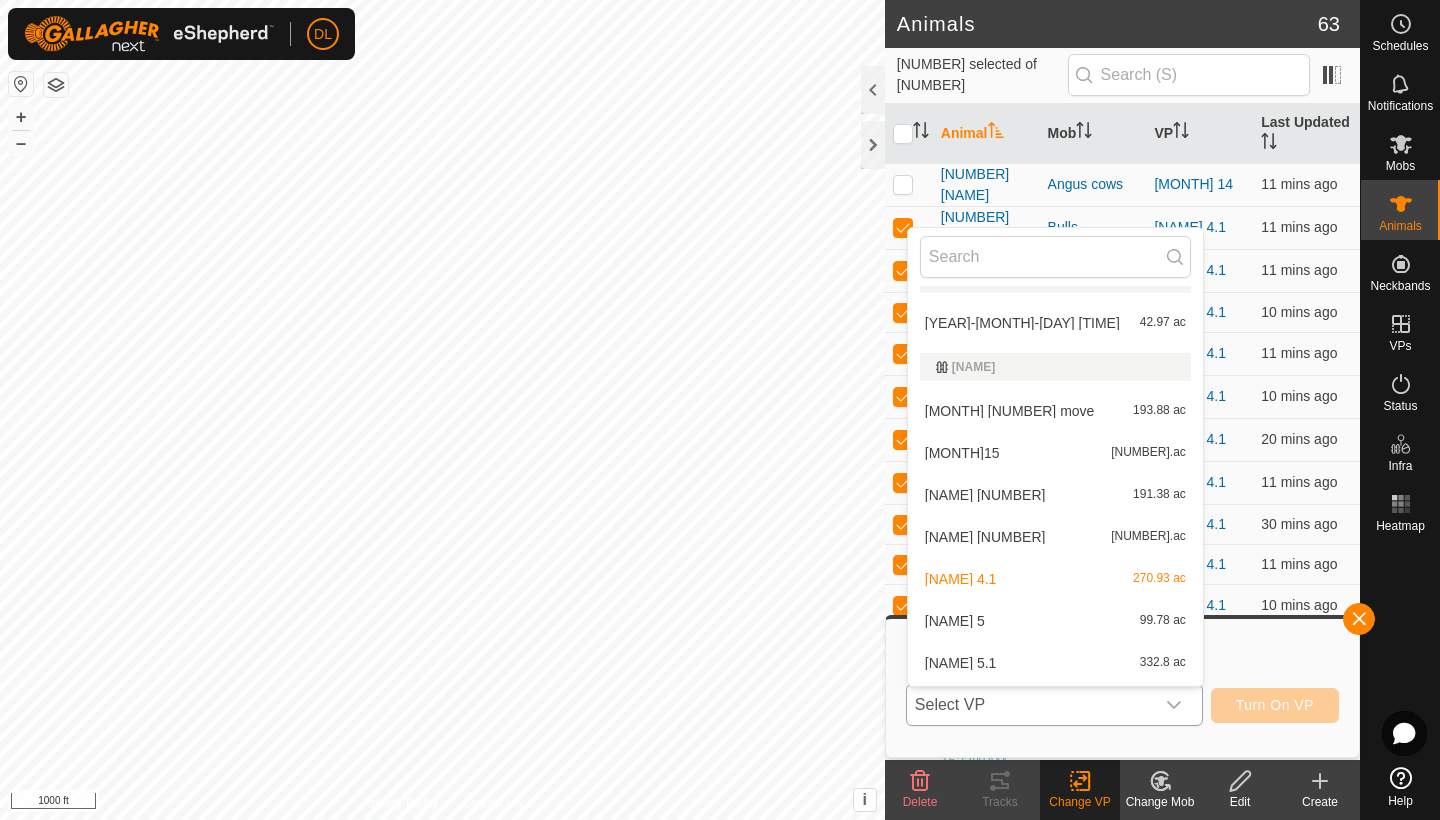 scroll, scrollTop: 450, scrollLeft: 0, axis: vertical 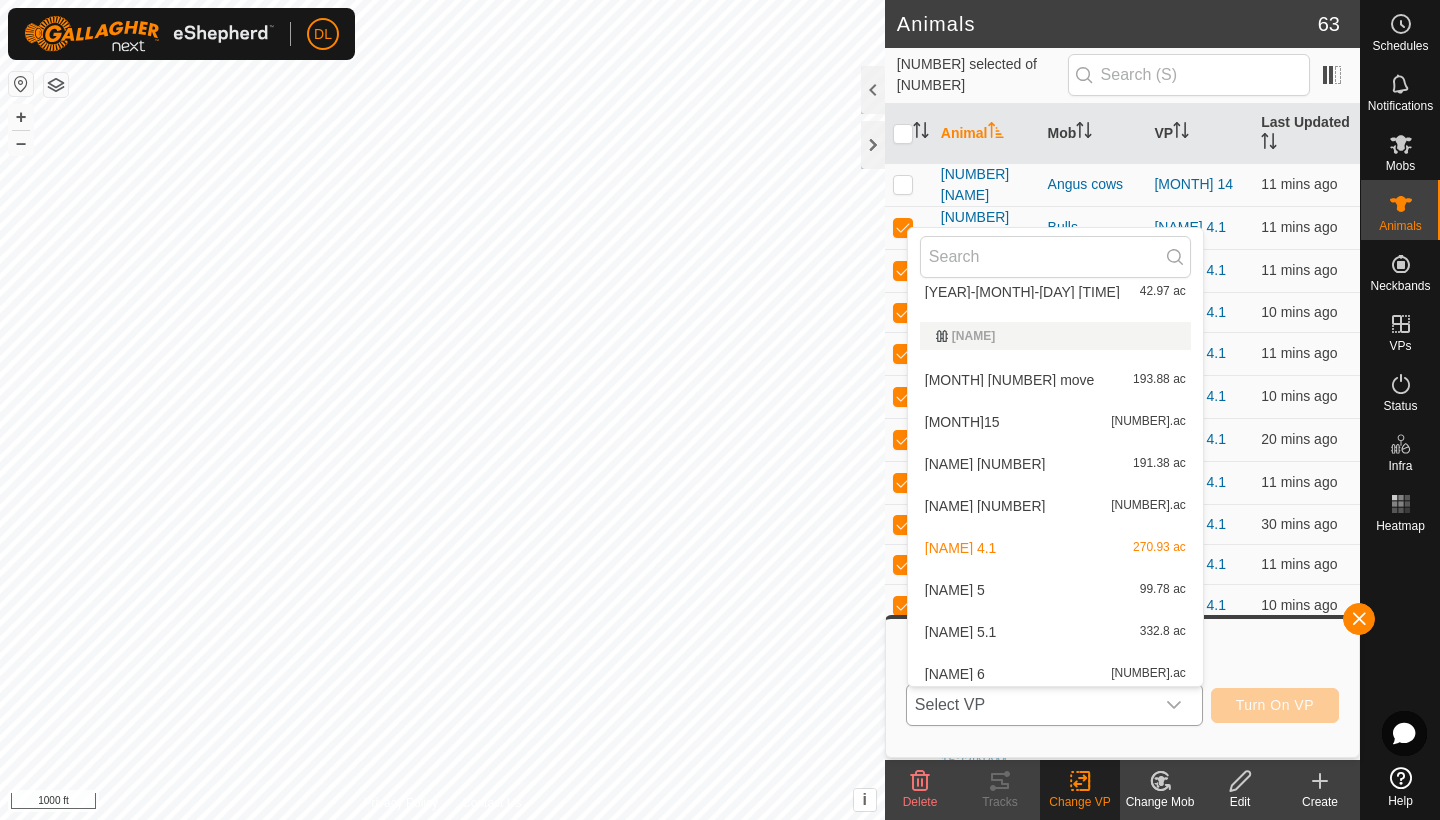 click on "[MONTH][NUMBER] [NUMBER].ac" at bounding box center [1055, 422] 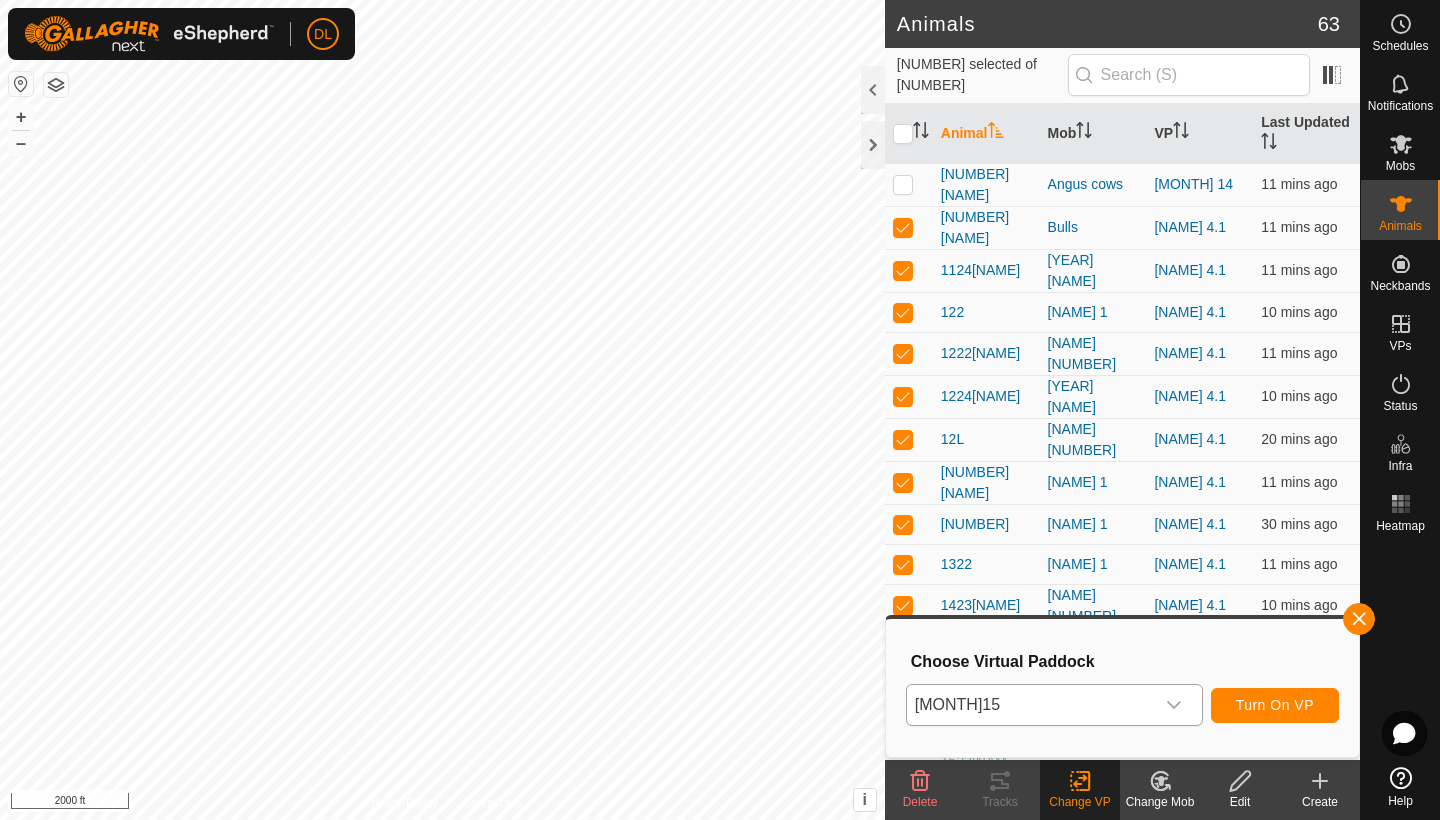 click on "Turn On VP" at bounding box center [1275, 705] 